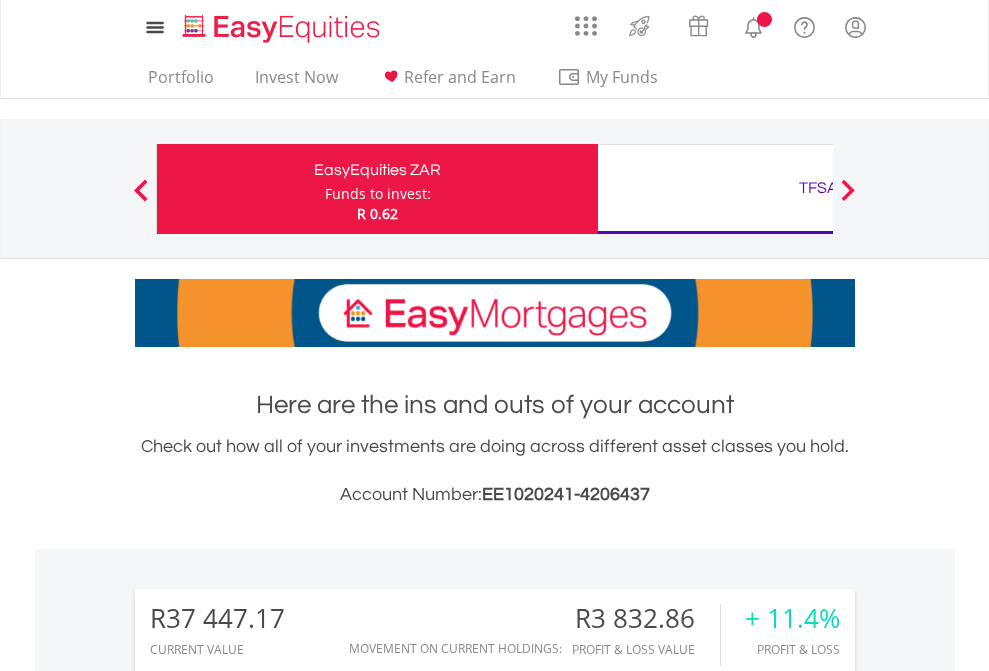 scroll, scrollTop: 0, scrollLeft: 0, axis: both 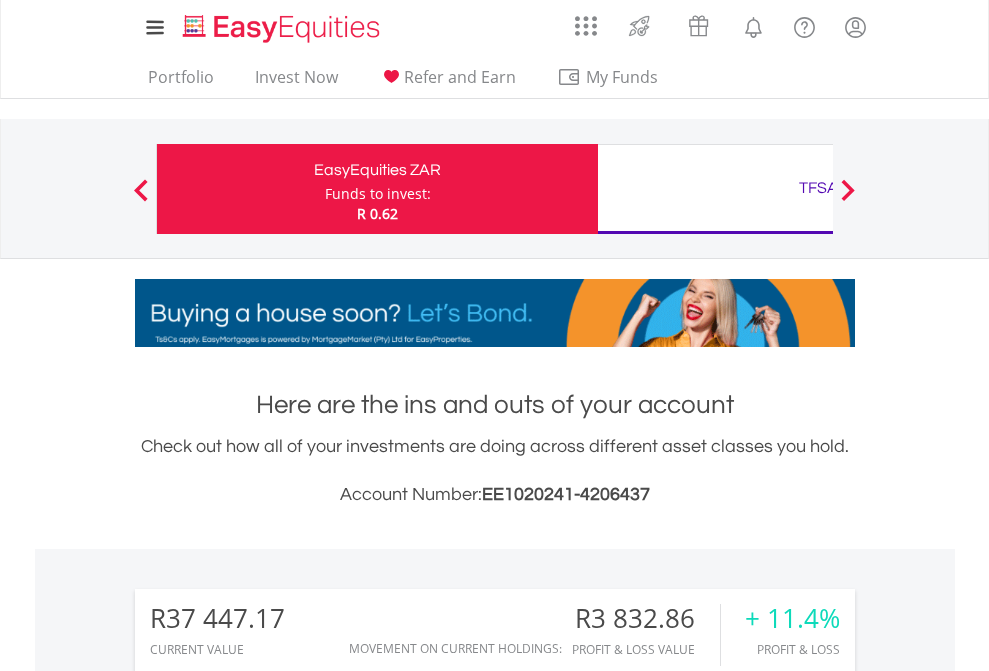 click on "Funds to invest:" at bounding box center [378, 194] 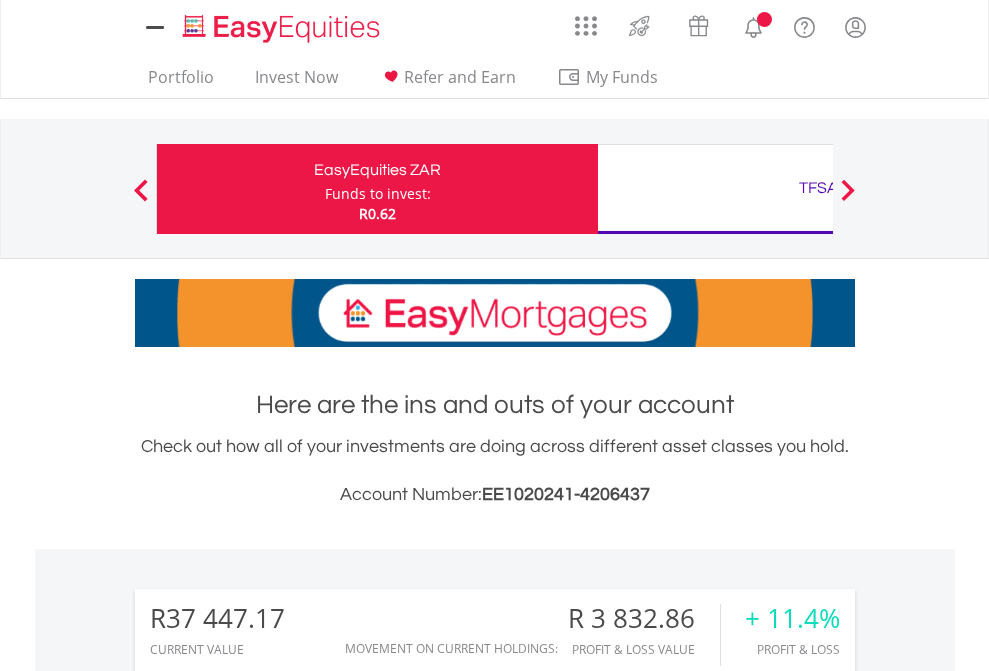 scroll, scrollTop: 0, scrollLeft: 0, axis: both 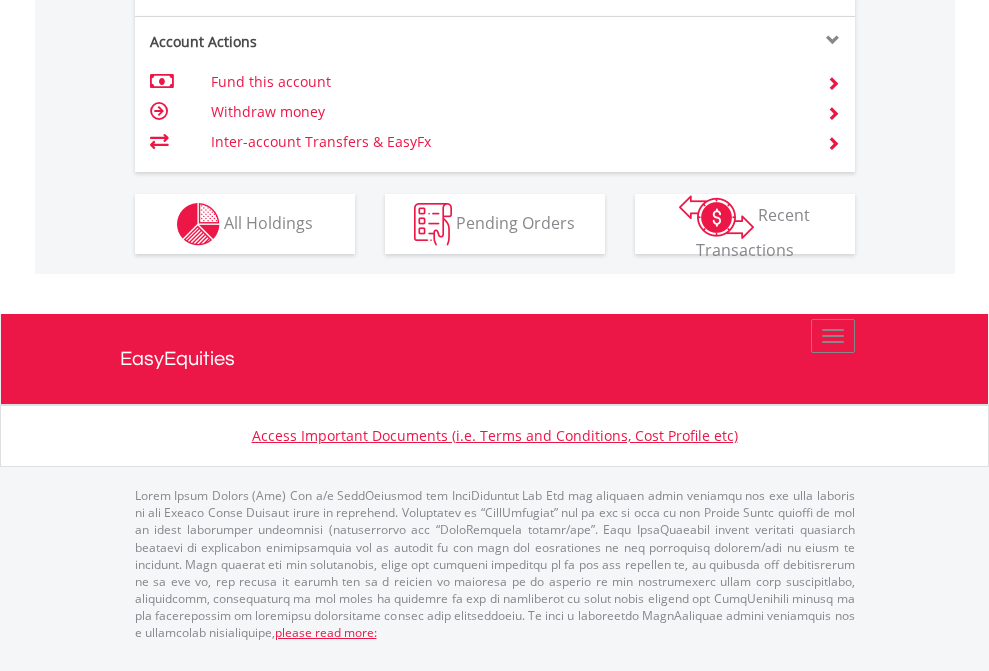 click on "Investment types" at bounding box center (706, -337) 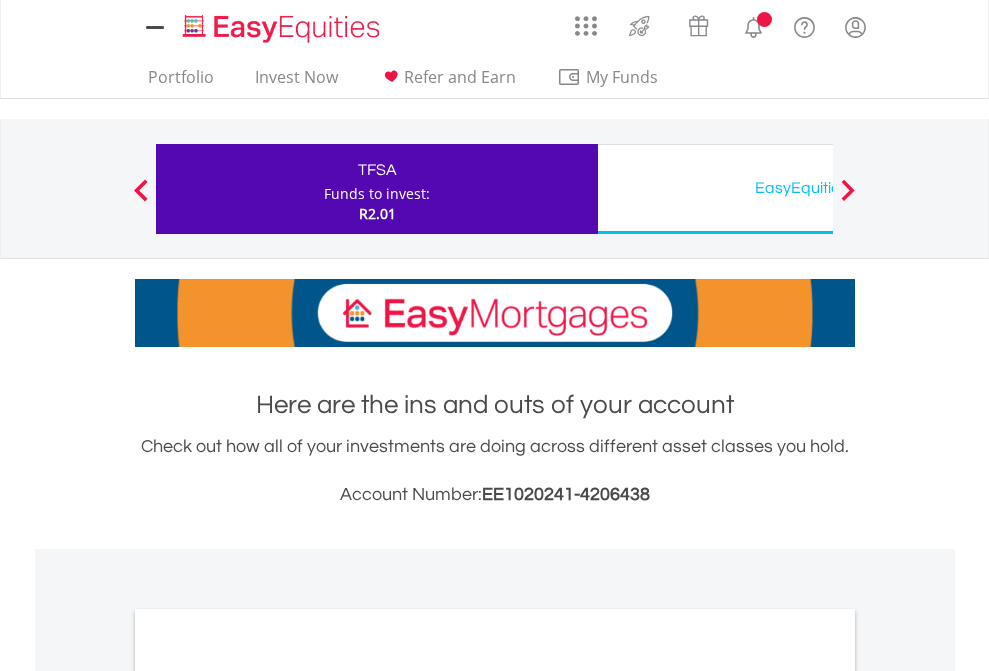 scroll, scrollTop: 0, scrollLeft: 0, axis: both 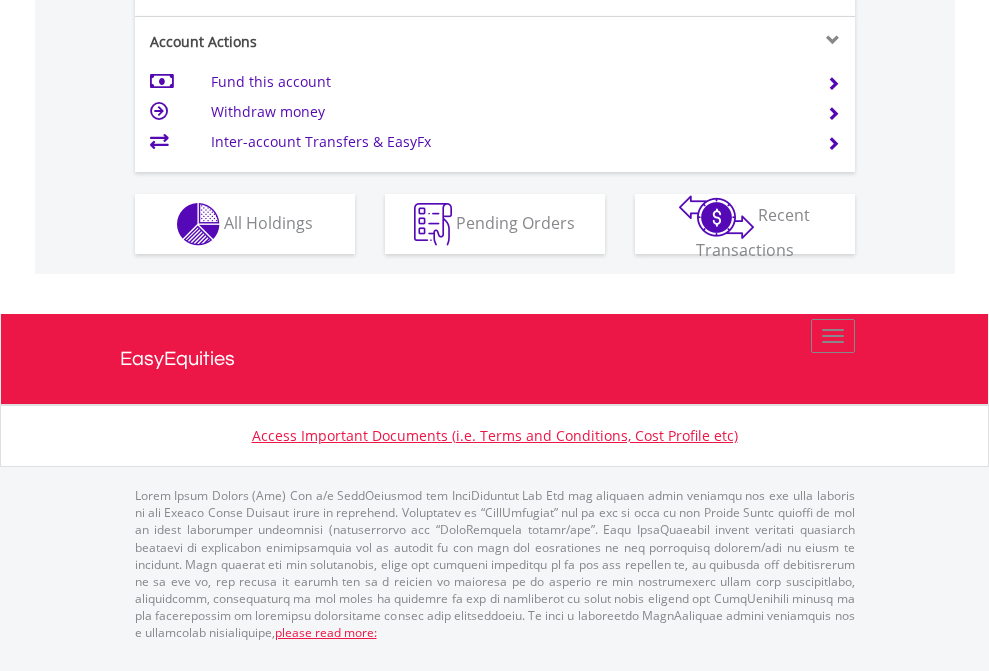 click on "Investment types" at bounding box center [706, -337] 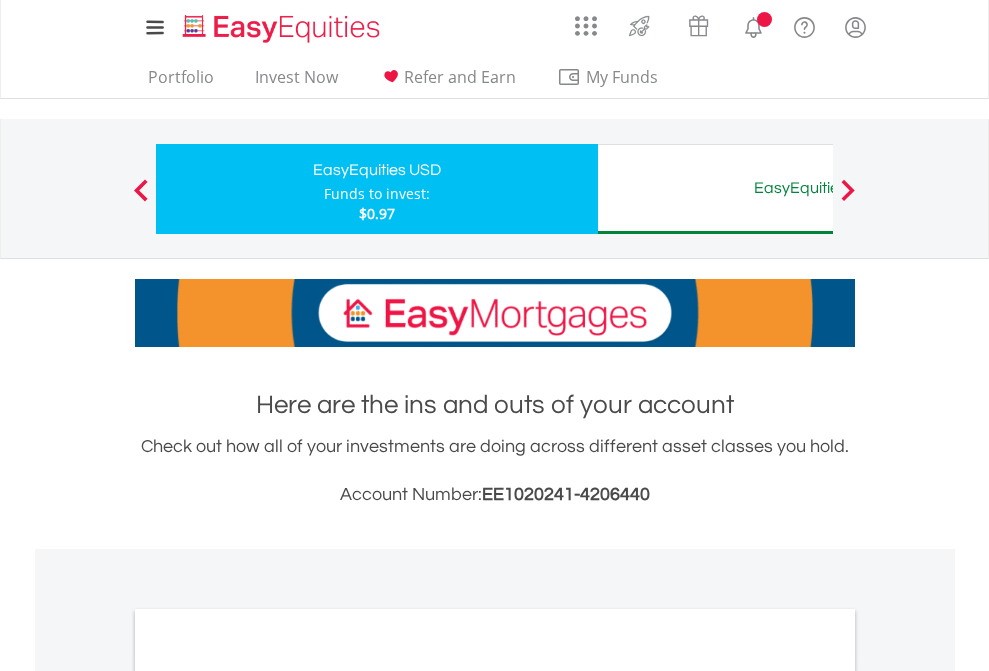scroll, scrollTop: 0, scrollLeft: 0, axis: both 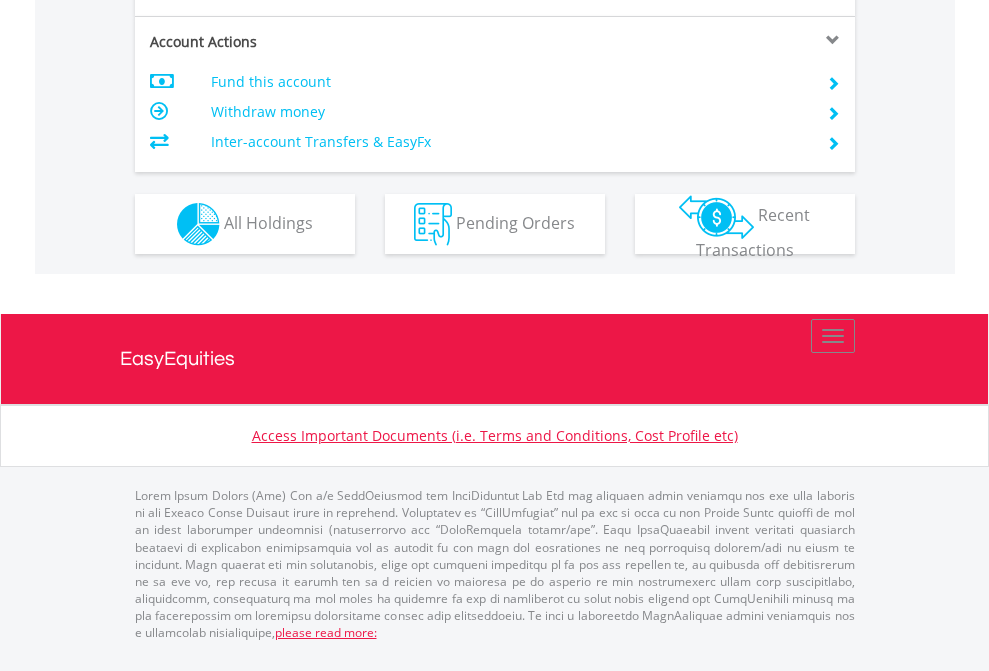 click on "Investment types" at bounding box center (706, -337) 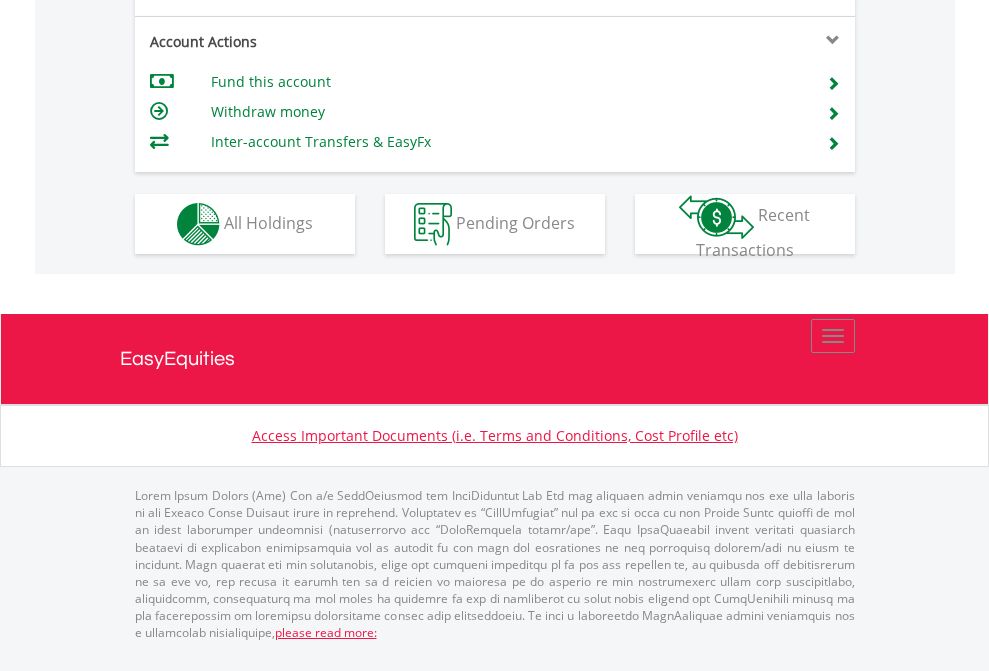 scroll, scrollTop: 1917, scrollLeft: 0, axis: vertical 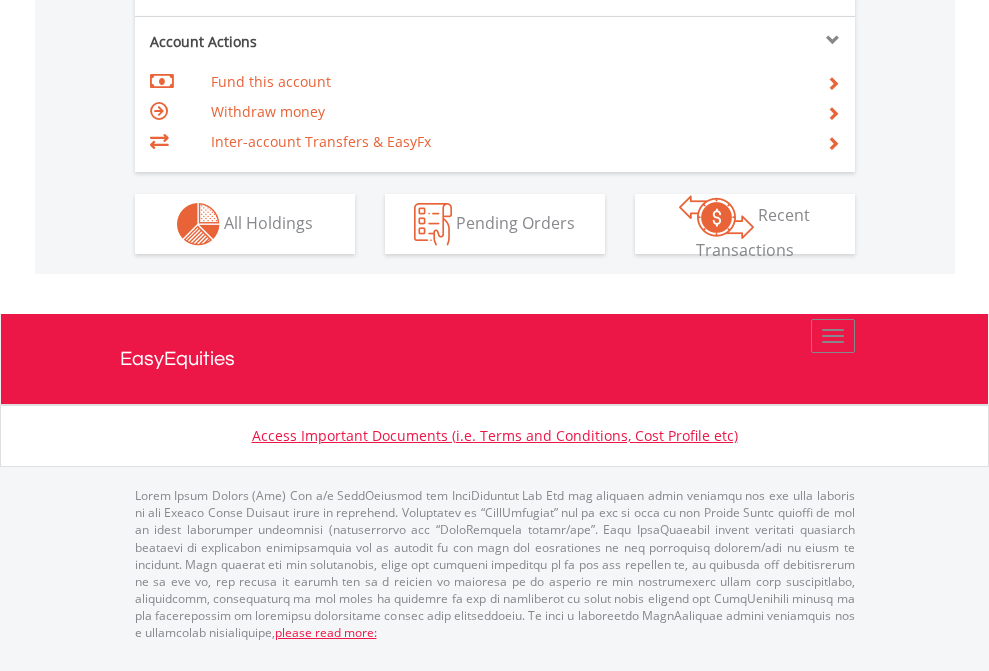 click on "Investment types" at bounding box center (706, -337) 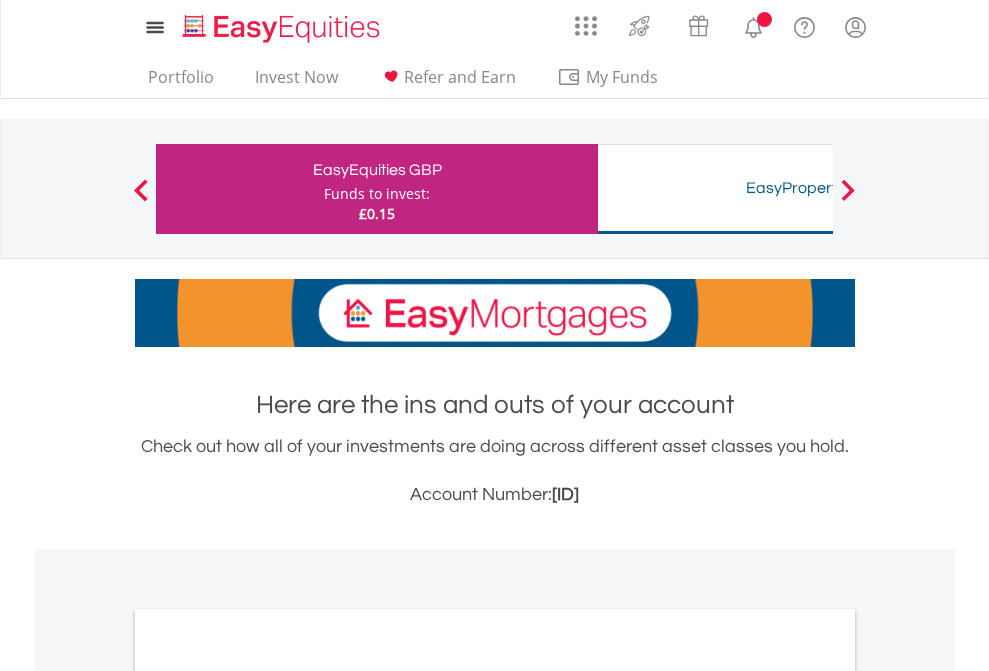 scroll, scrollTop: 0, scrollLeft: 0, axis: both 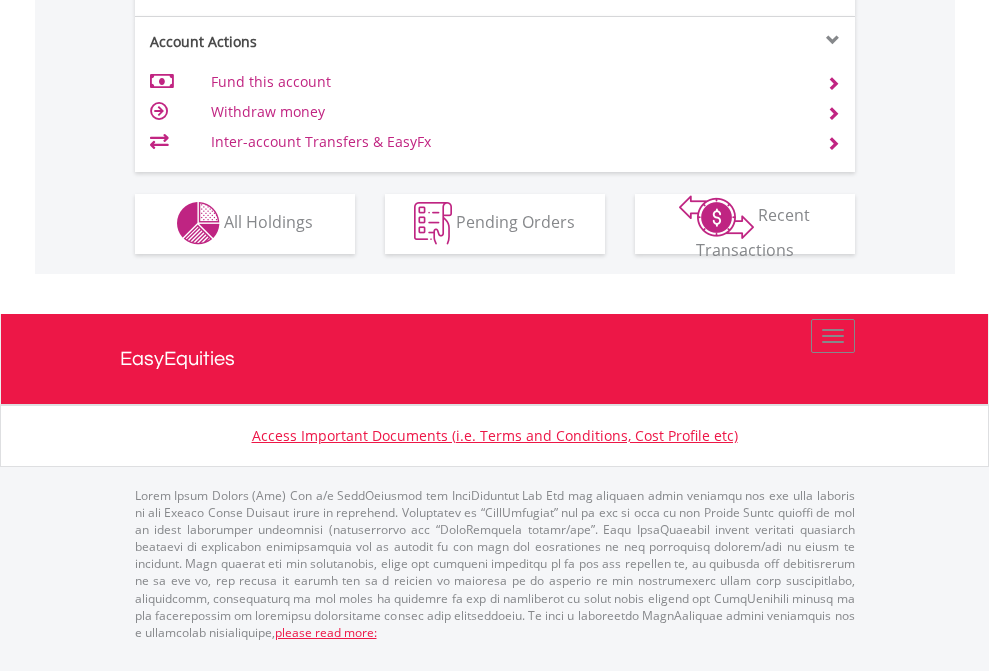 click on "Investment types" at bounding box center [706, -357] 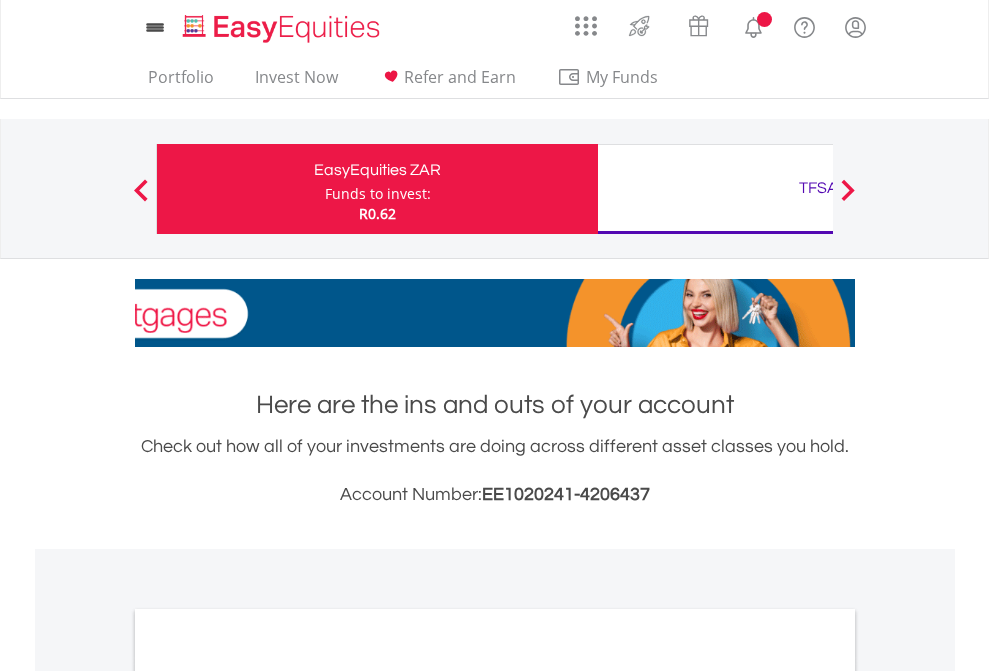 click on "All Holdings" at bounding box center (268, 1096) 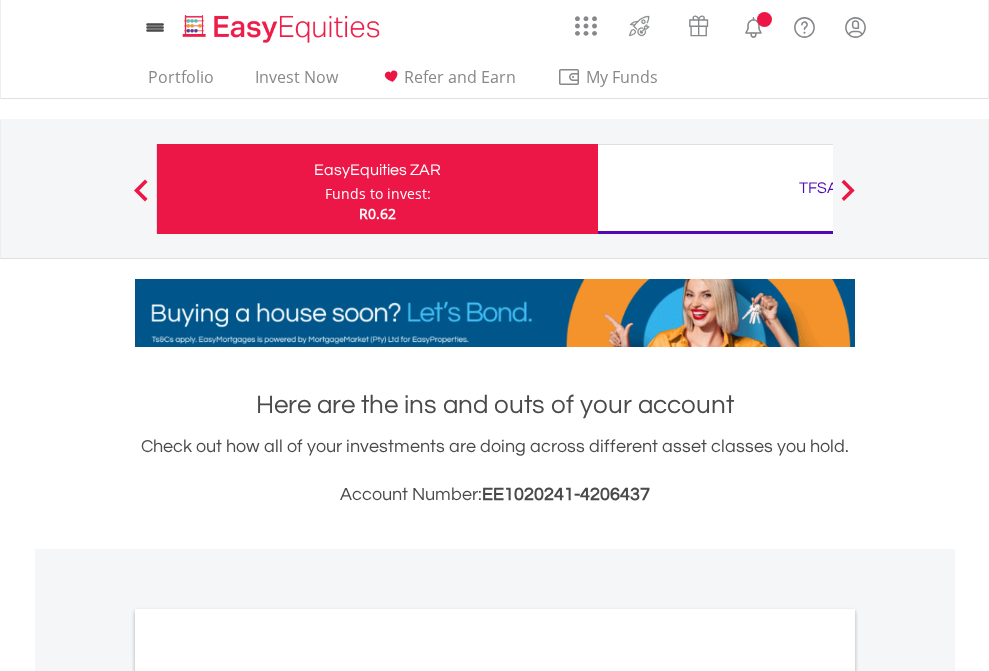 scroll, scrollTop: 1202, scrollLeft: 0, axis: vertical 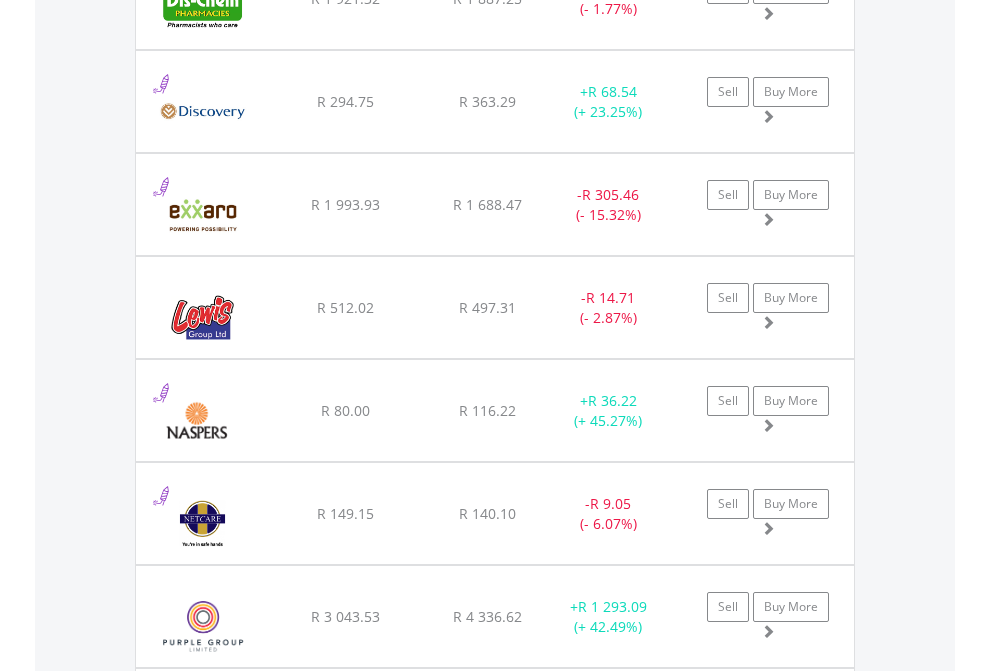 click on "TFSA" at bounding box center (818, -2196) 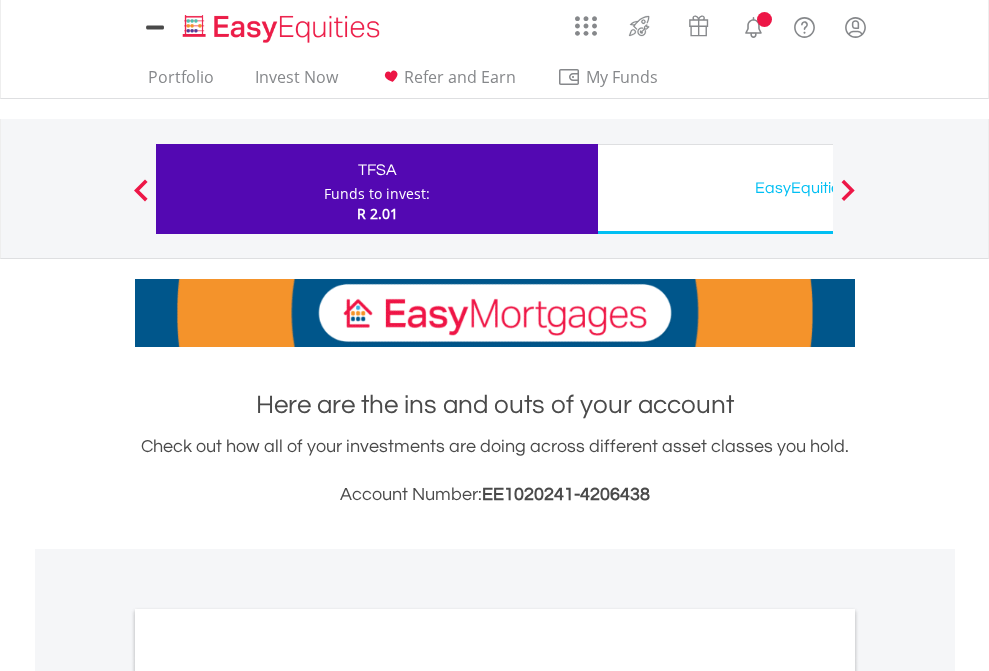 scroll, scrollTop: 0, scrollLeft: 0, axis: both 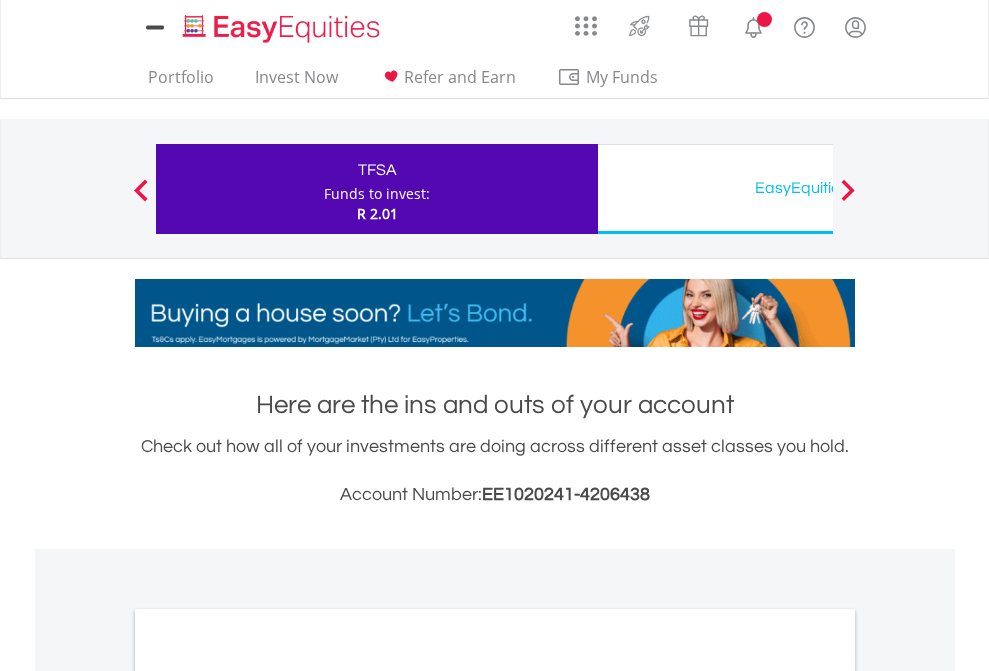 click on "All Holdings" at bounding box center (268, 1096) 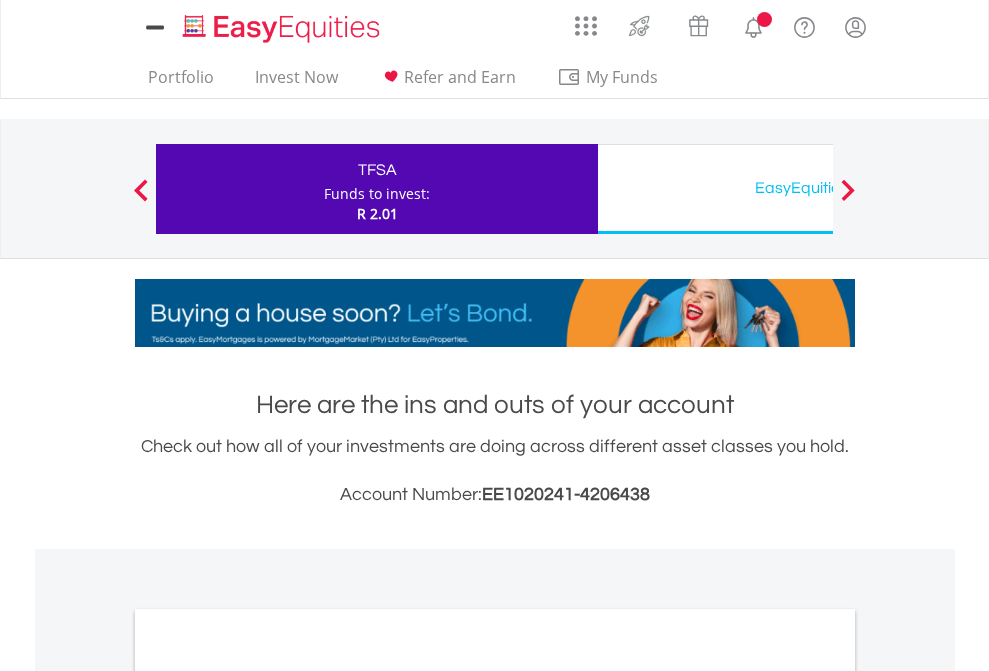 scroll, scrollTop: 1202, scrollLeft: 0, axis: vertical 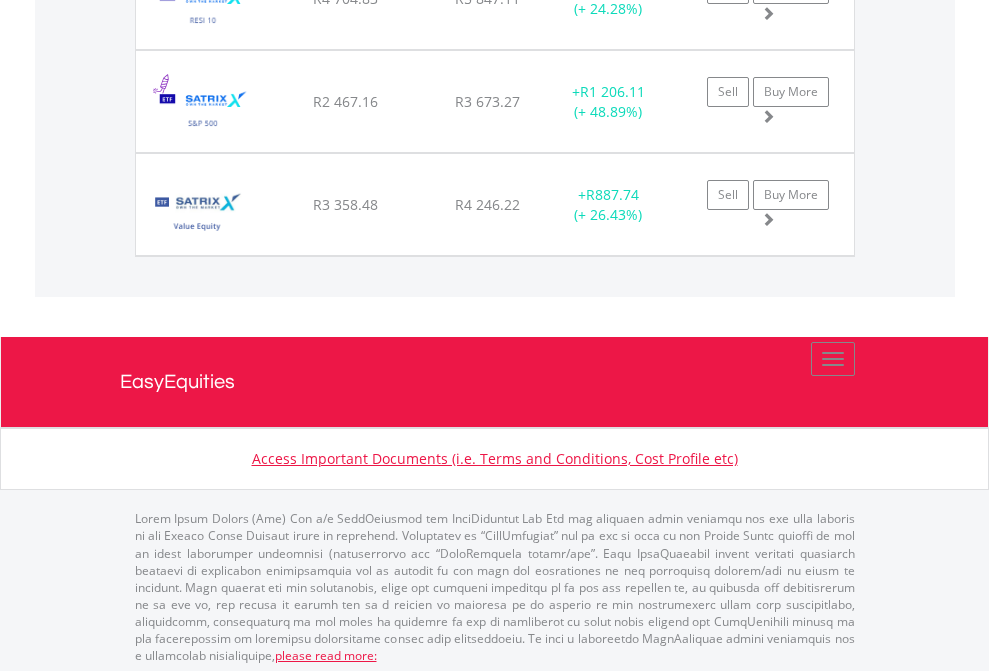 click on "EasyEquities USD" at bounding box center [818, -2116] 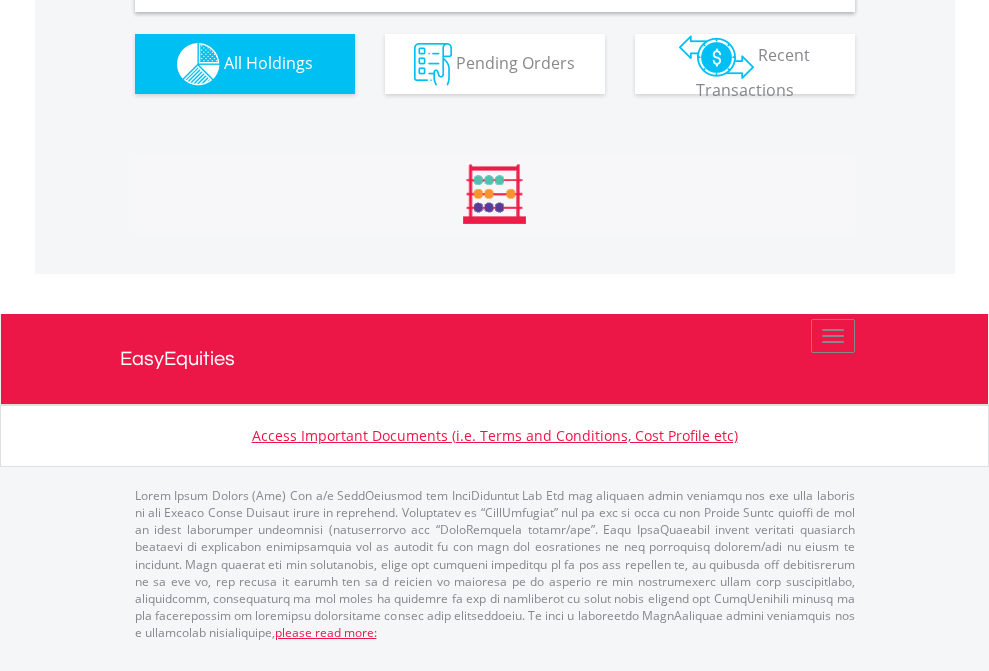 scroll, scrollTop: 1933, scrollLeft: 0, axis: vertical 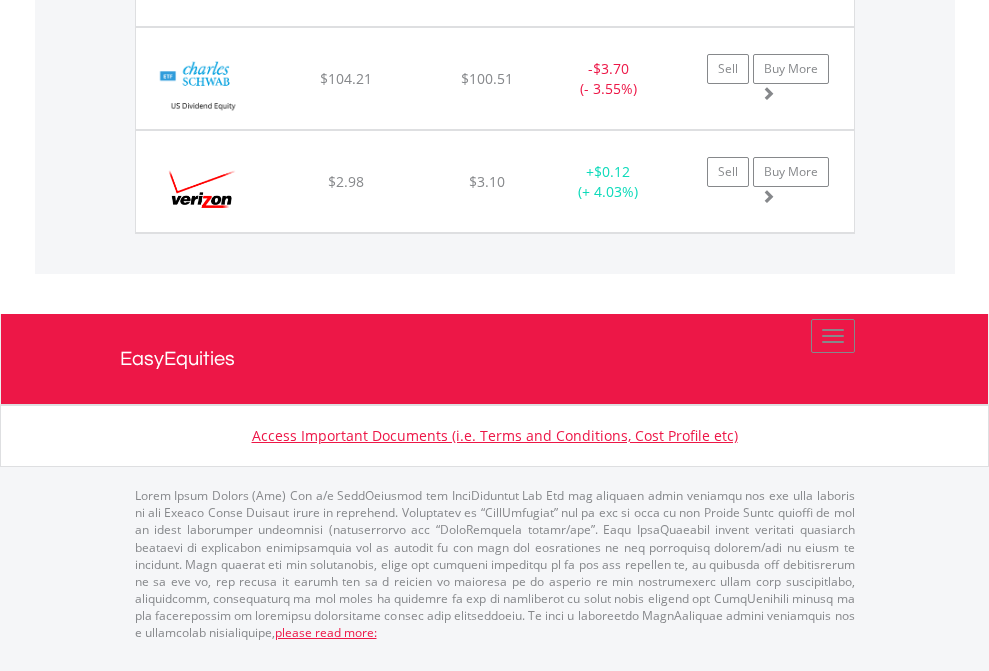 click on "EasyEquities AUD" at bounding box center (818, -1483) 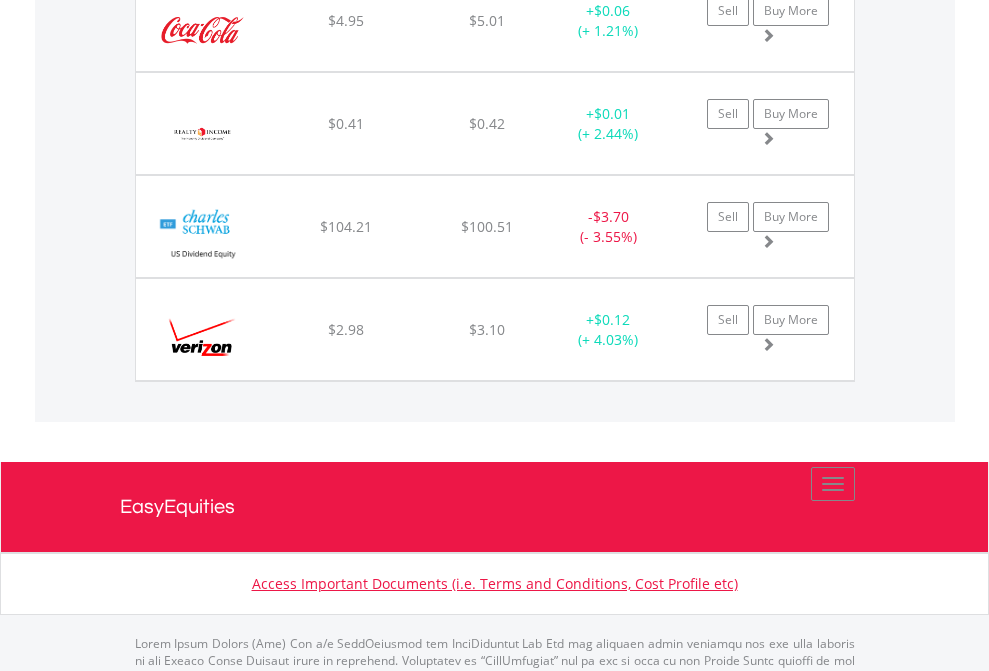 scroll, scrollTop: 144, scrollLeft: 0, axis: vertical 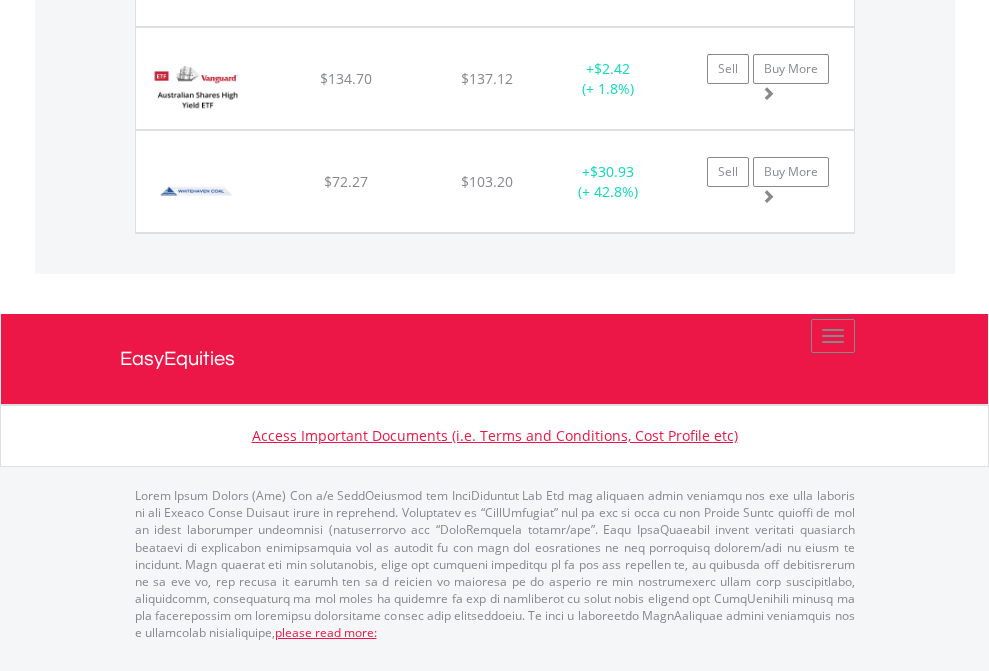 click on "EasyEquities EUR" at bounding box center (818, -1277) 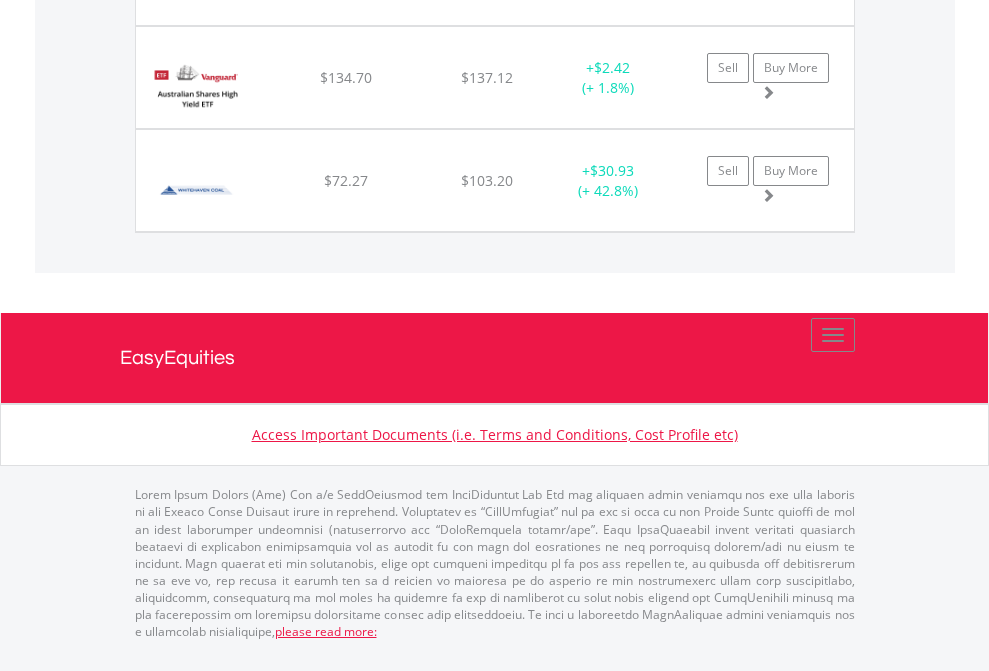scroll, scrollTop: 144, scrollLeft: 0, axis: vertical 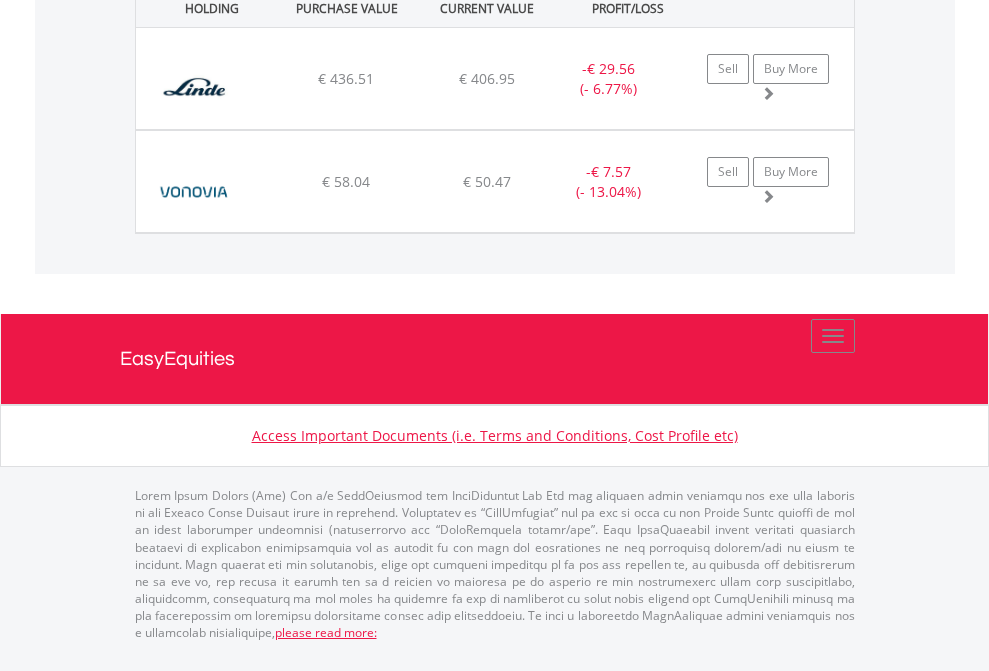 click on "EasyEquities GBP" at bounding box center (818, -1071) 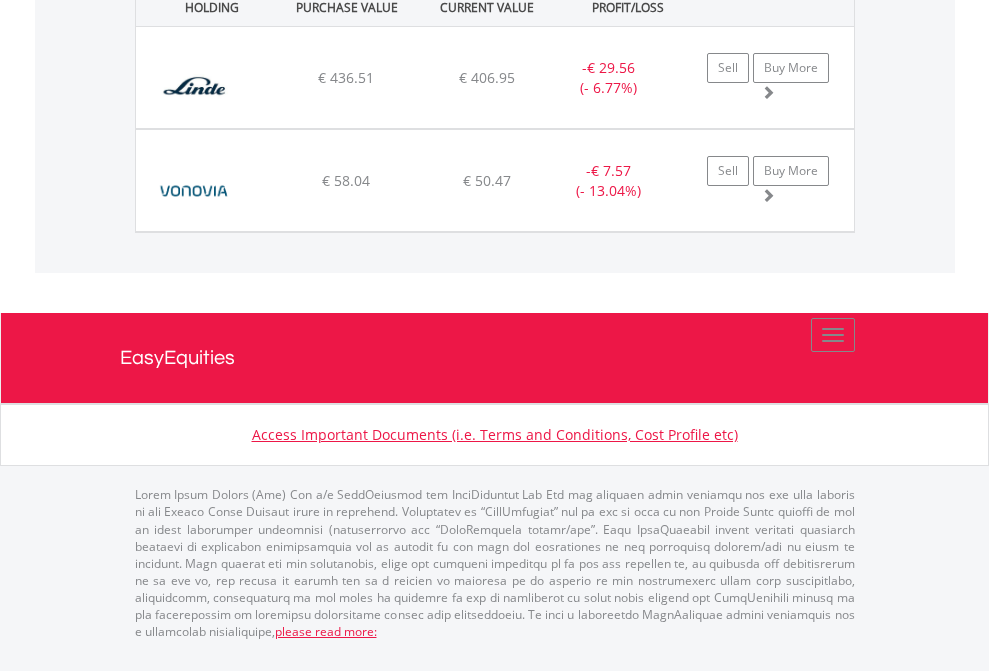 scroll, scrollTop: 144, scrollLeft: 0, axis: vertical 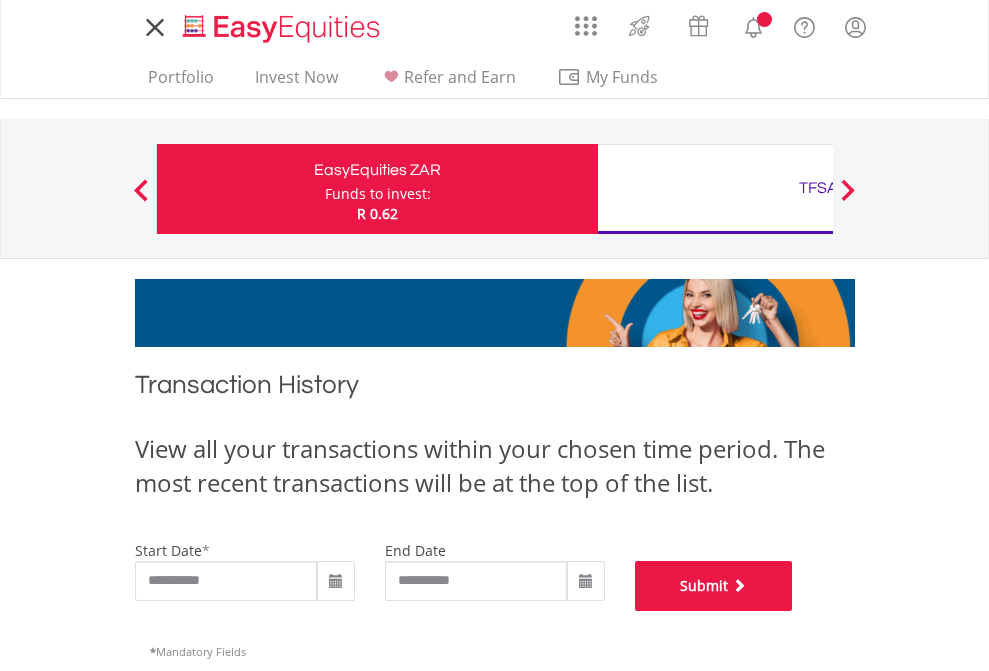 click on "Submit" at bounding box center [714, 586] 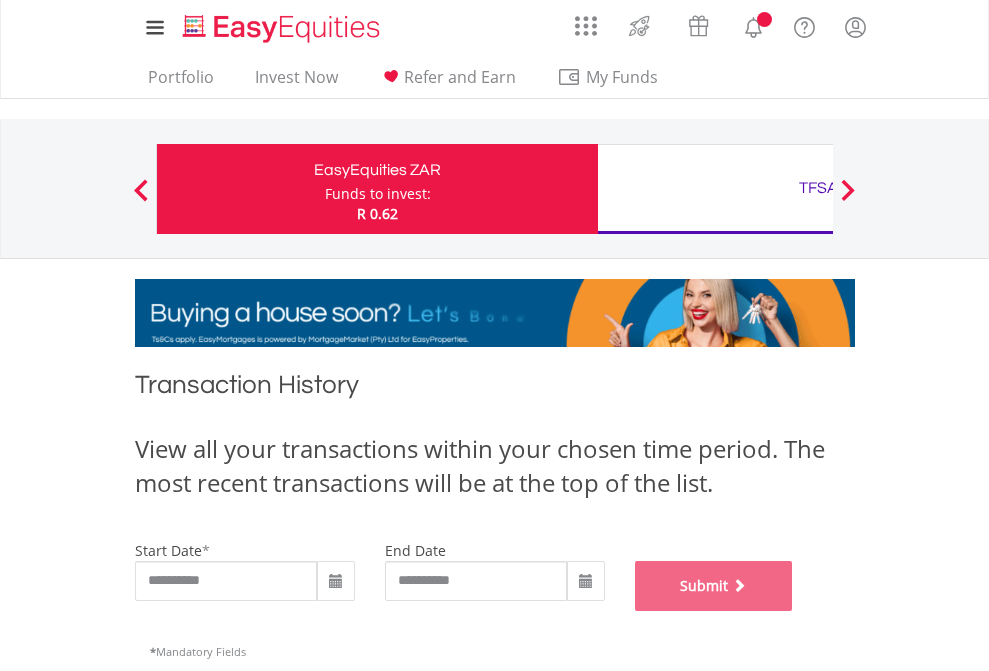 scroll, scrollTop: 811, scrollLeft: 0, axis: vertical 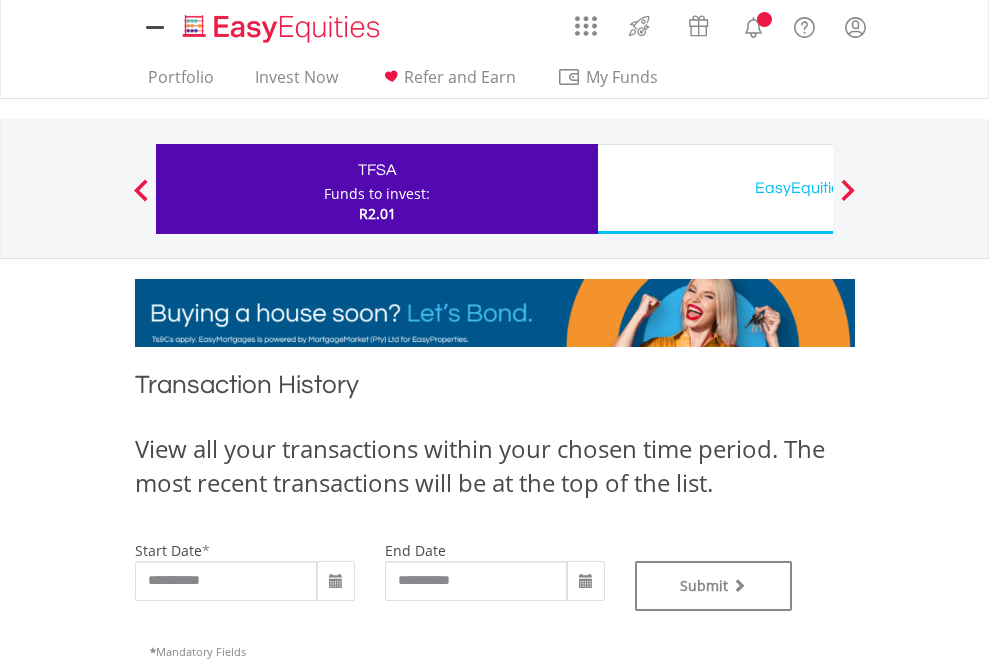 click on "EasyEquities USD" at bounding box center (818, 188) 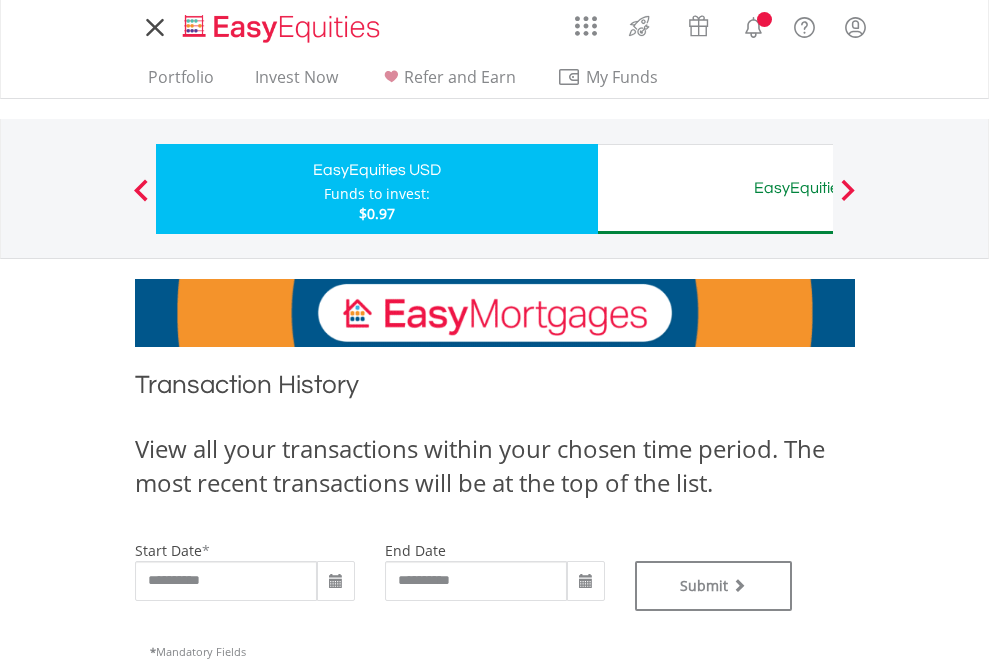 scroll, scrollTop: 0, scrollLeft: 0, axis: both 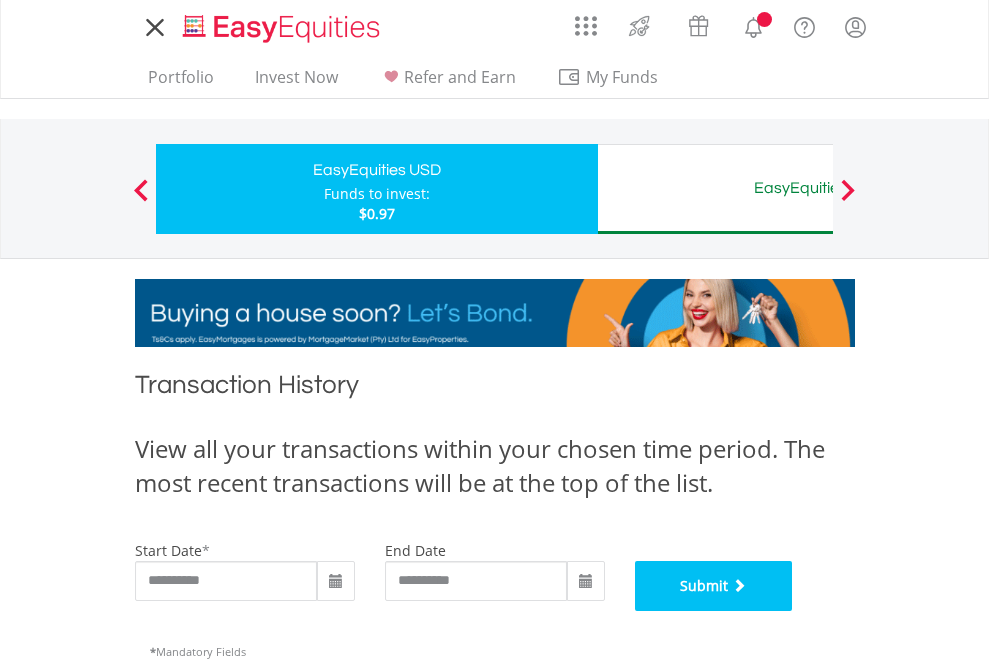 click on "Submit" at bounding box center (714, 586) 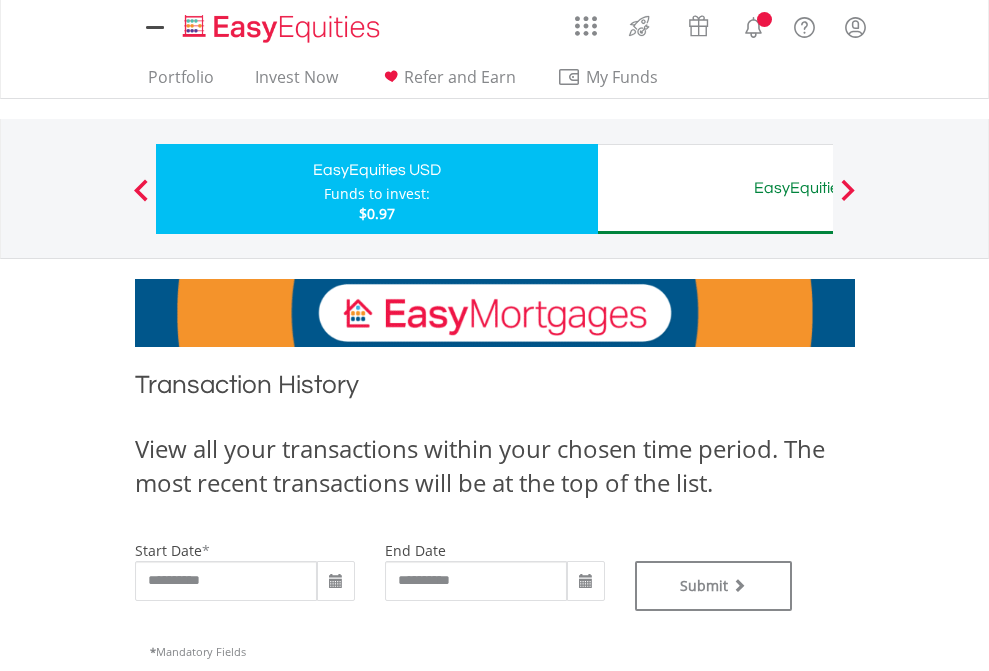 scroll, scrollTop: 0, scrollLeft: 0, axis: both 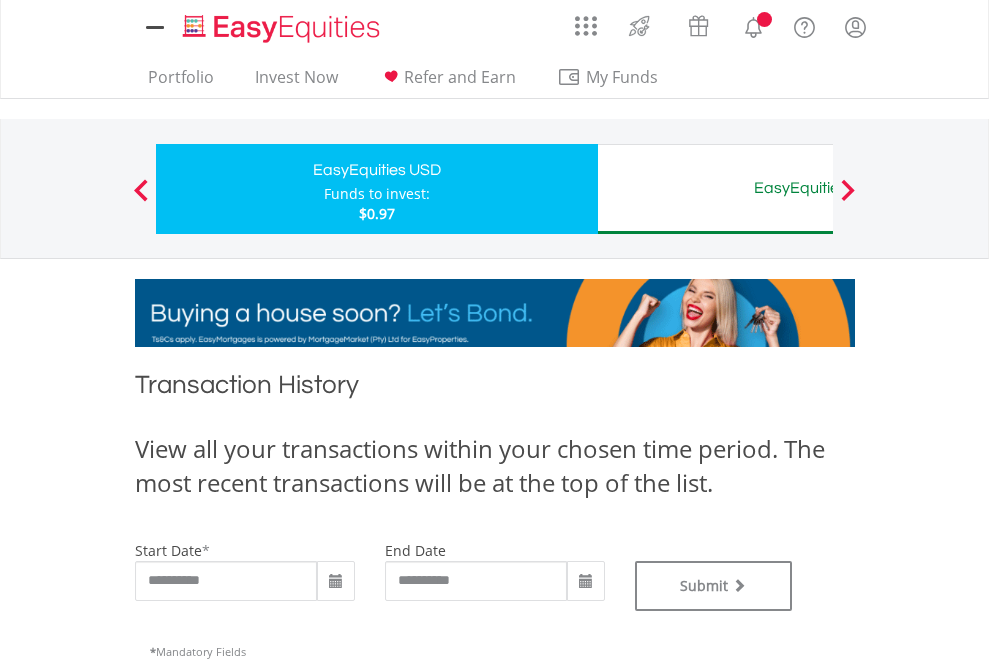 click on "EasyEquities AUD" at bounding box center (818, 188) 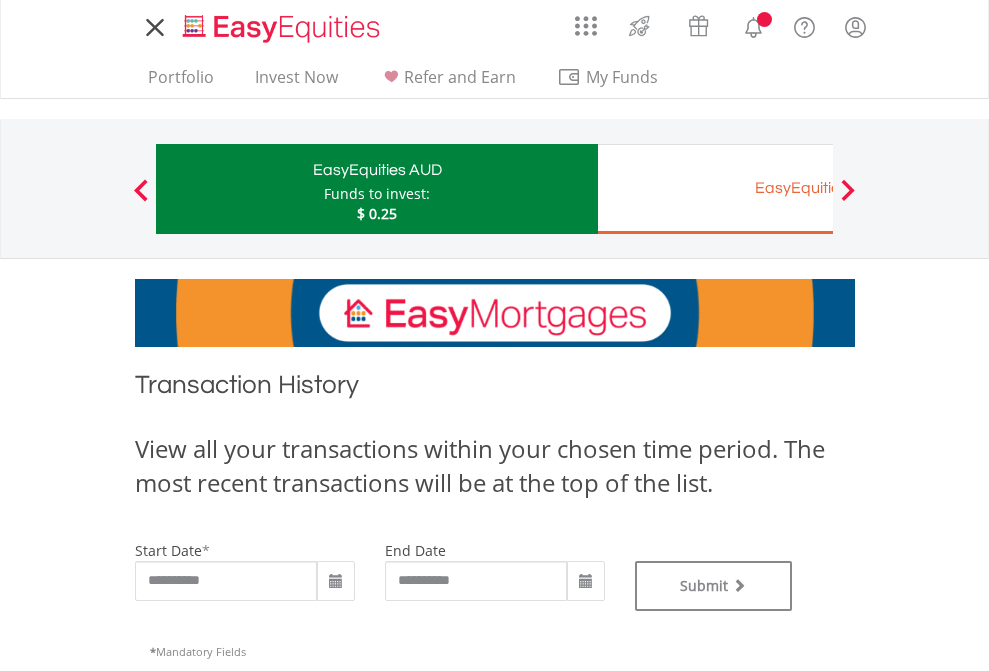 scroll, scrollTop: 0, scrollLeft: 0, axis: both 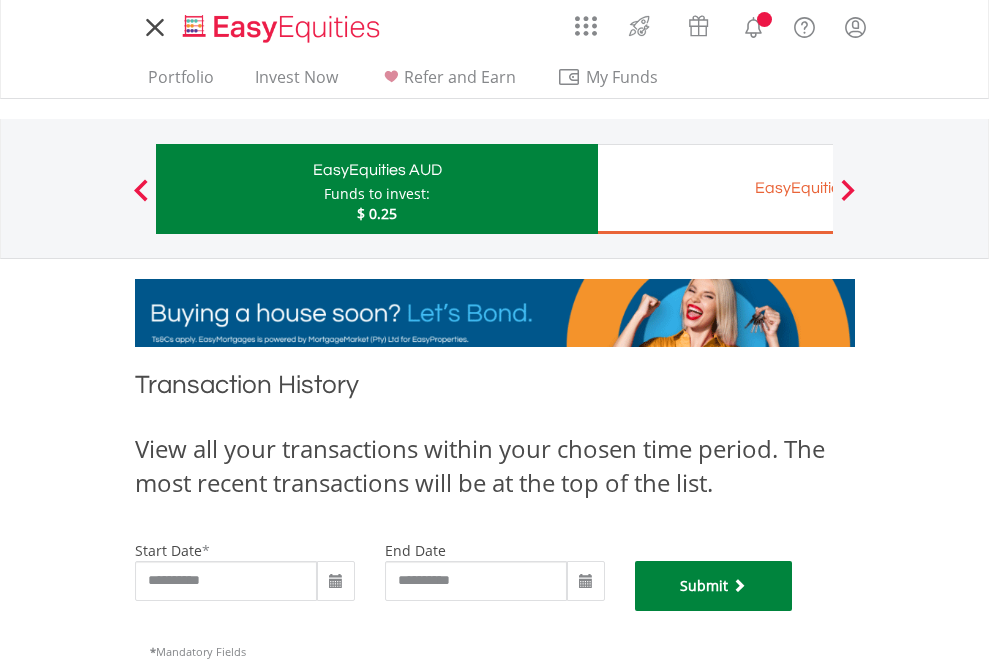 click on "Submit" at bounding box center (714, 586) 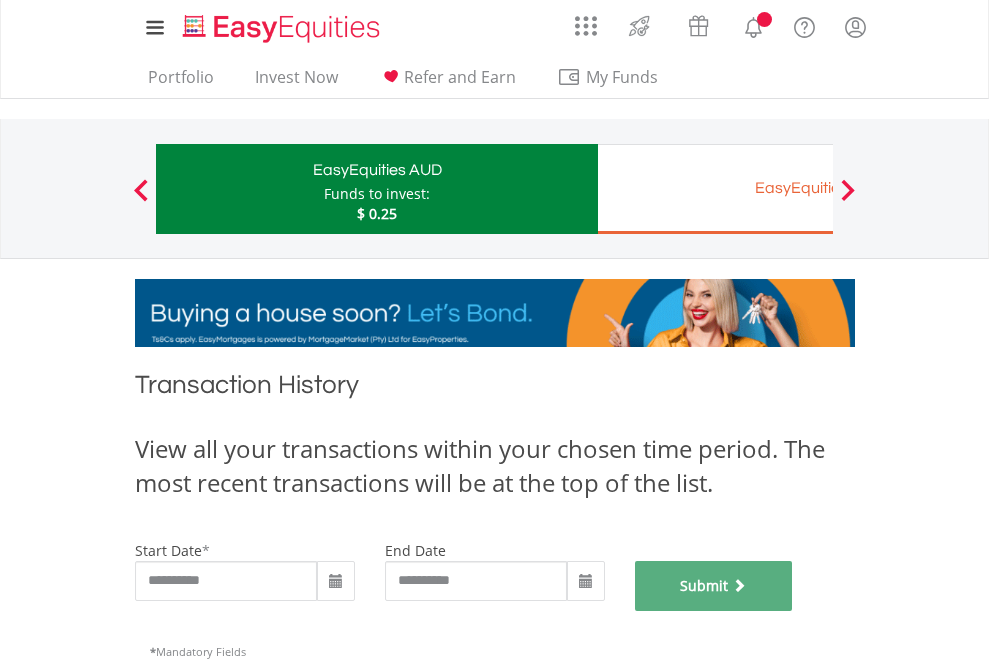 scroll, scrollTop: 811, scrollLeft: 0, axis: vertical 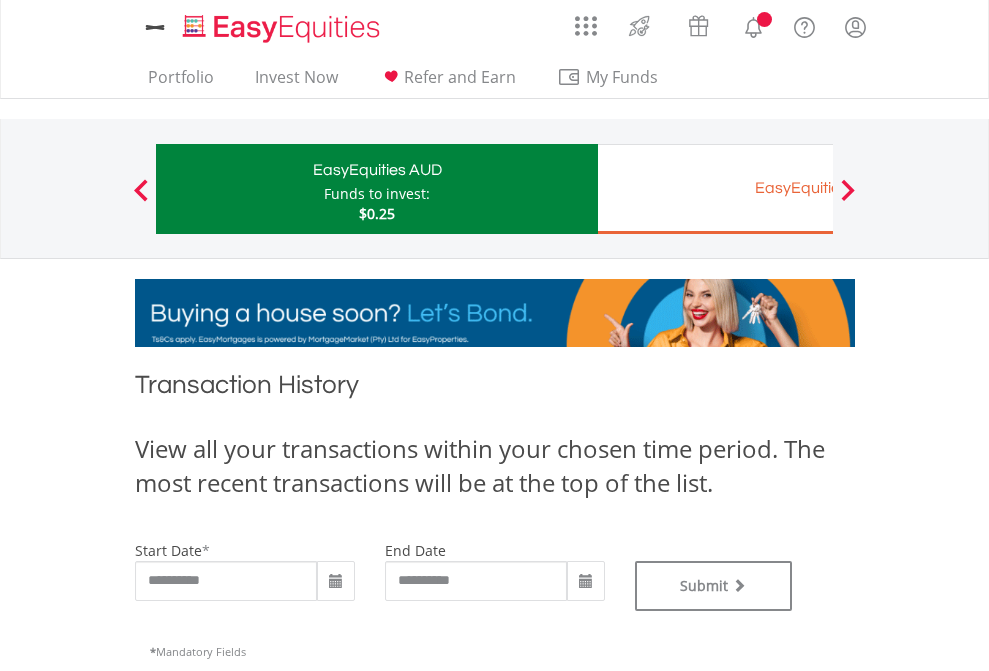 click on "EasyEquities EUR" at bounding box center (818, 188) 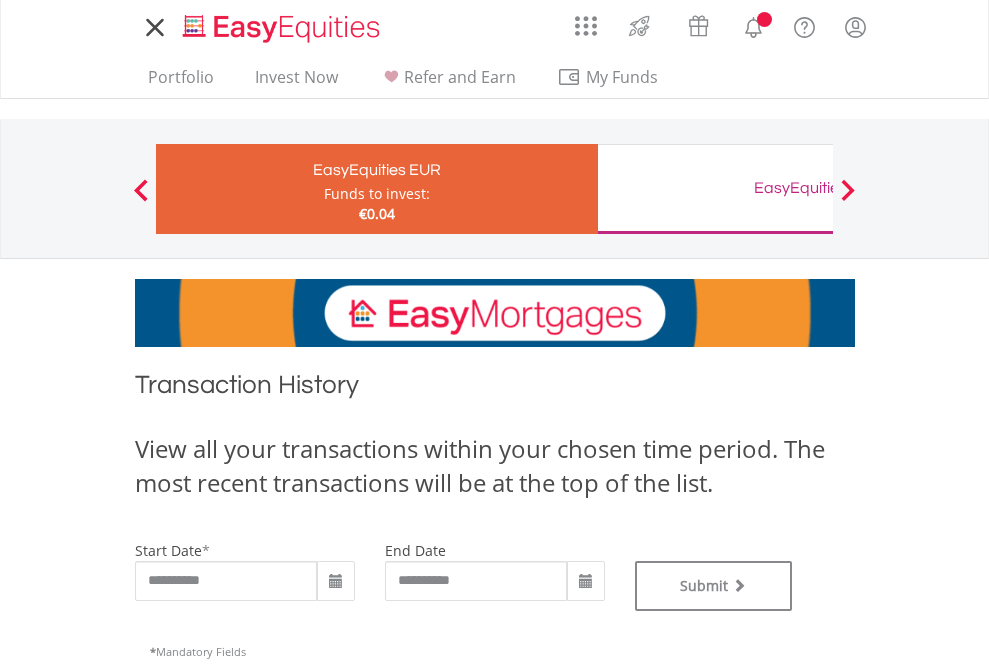 scroll, scrollTop: 0, scrollLeft: 0, axis: both 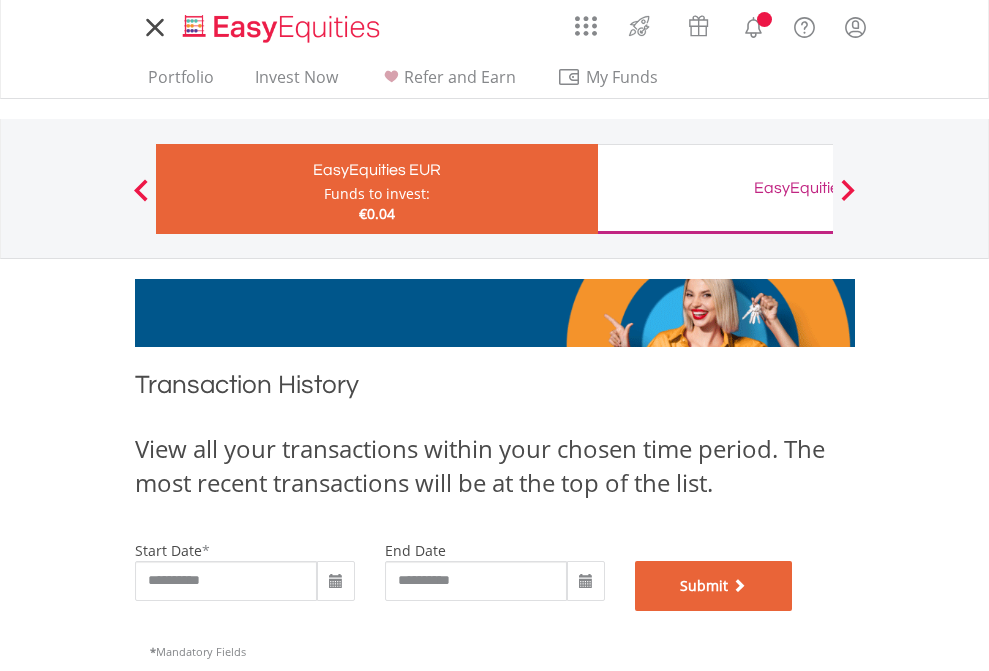 click on "Submit" at bounding box center [714, 586] 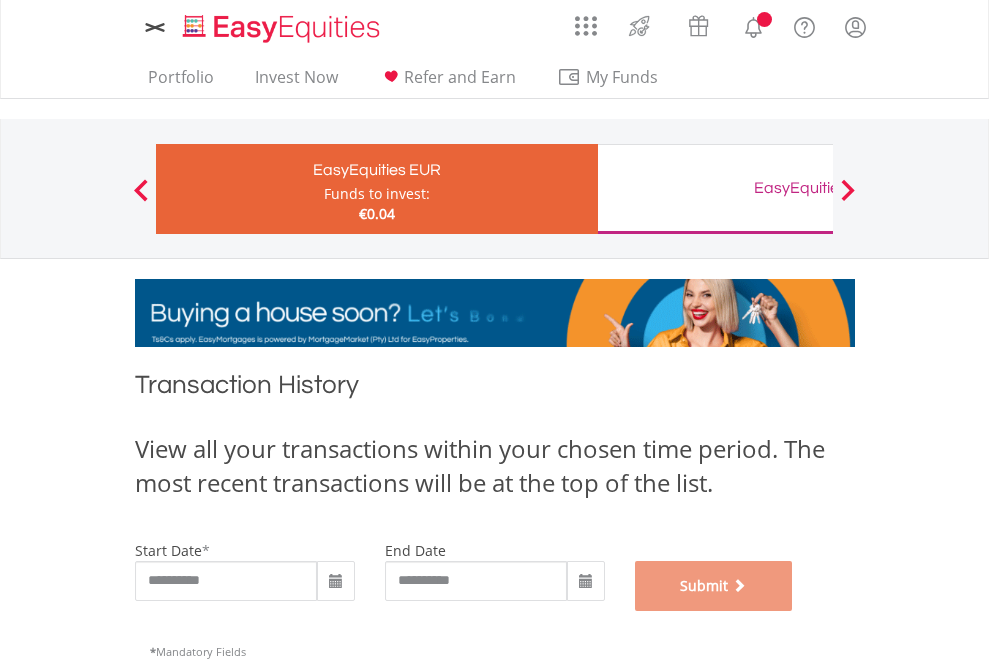 scroll, scrollTop: 811, scrollLeft: 0, axis: vertical 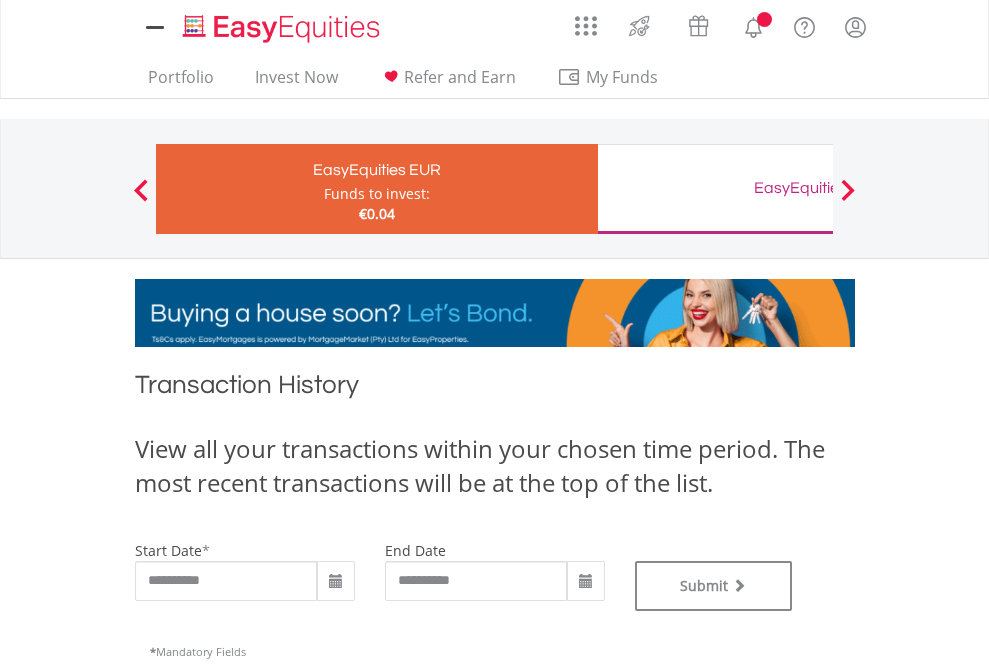 click on "EasyEquities GBP" at bounding box center (818, 188) 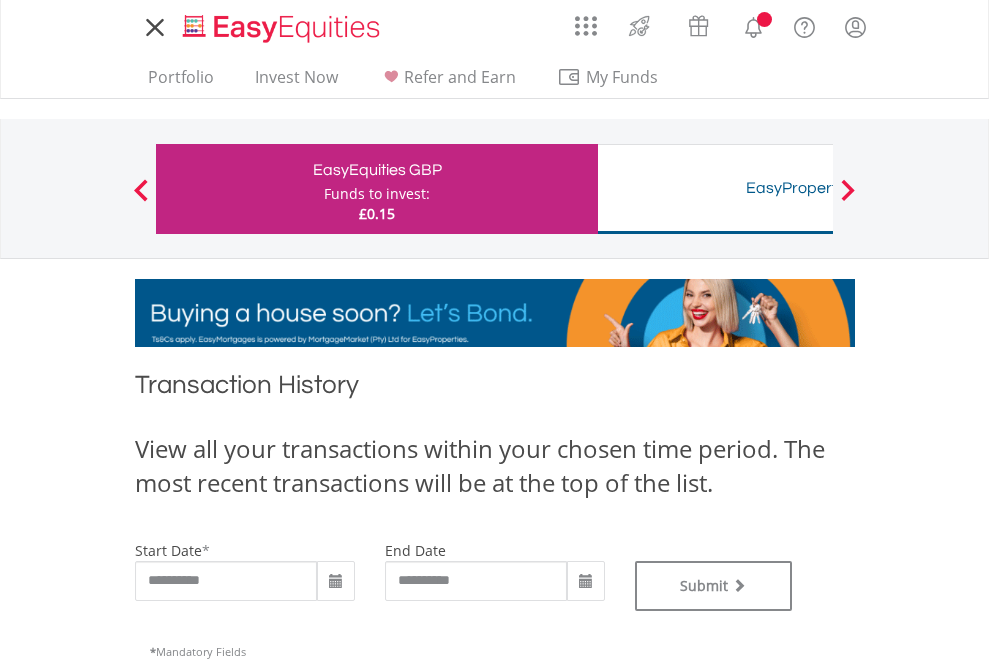 scroll, scrollTop: 0, scrollLeft: 0, axis: both 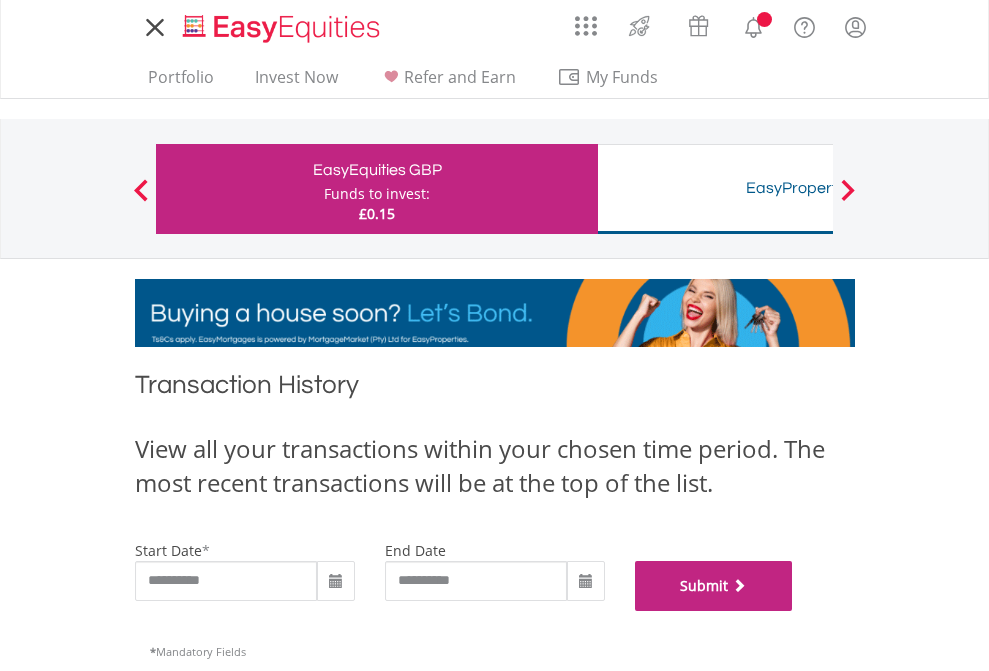 click on "Submit" at bounding box center (714, 586) 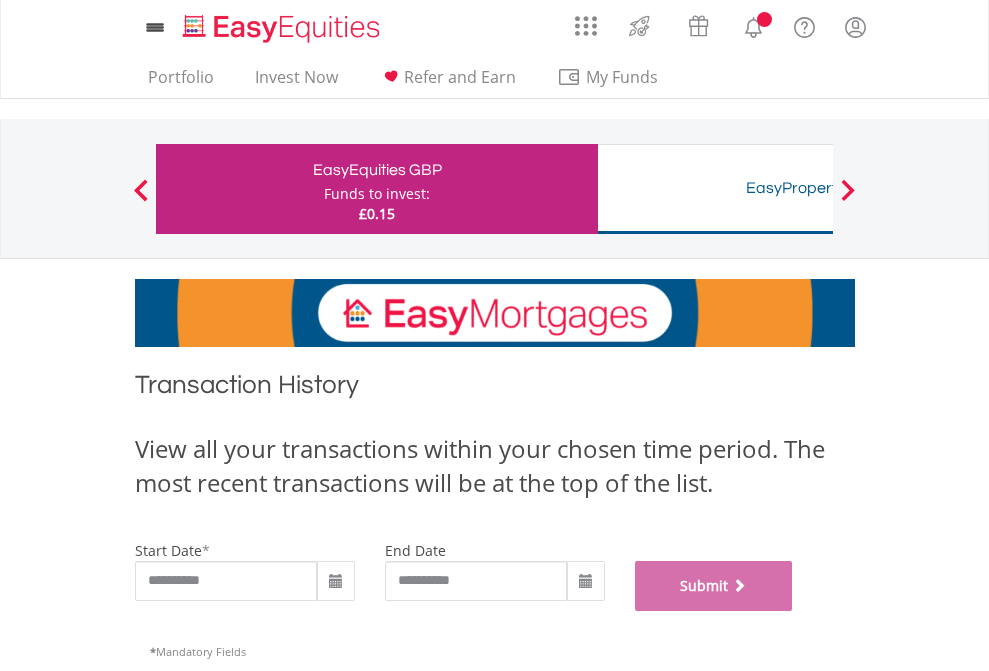 scroll, scrollTop: 811, scrollLeft: 0, axis: vertical 